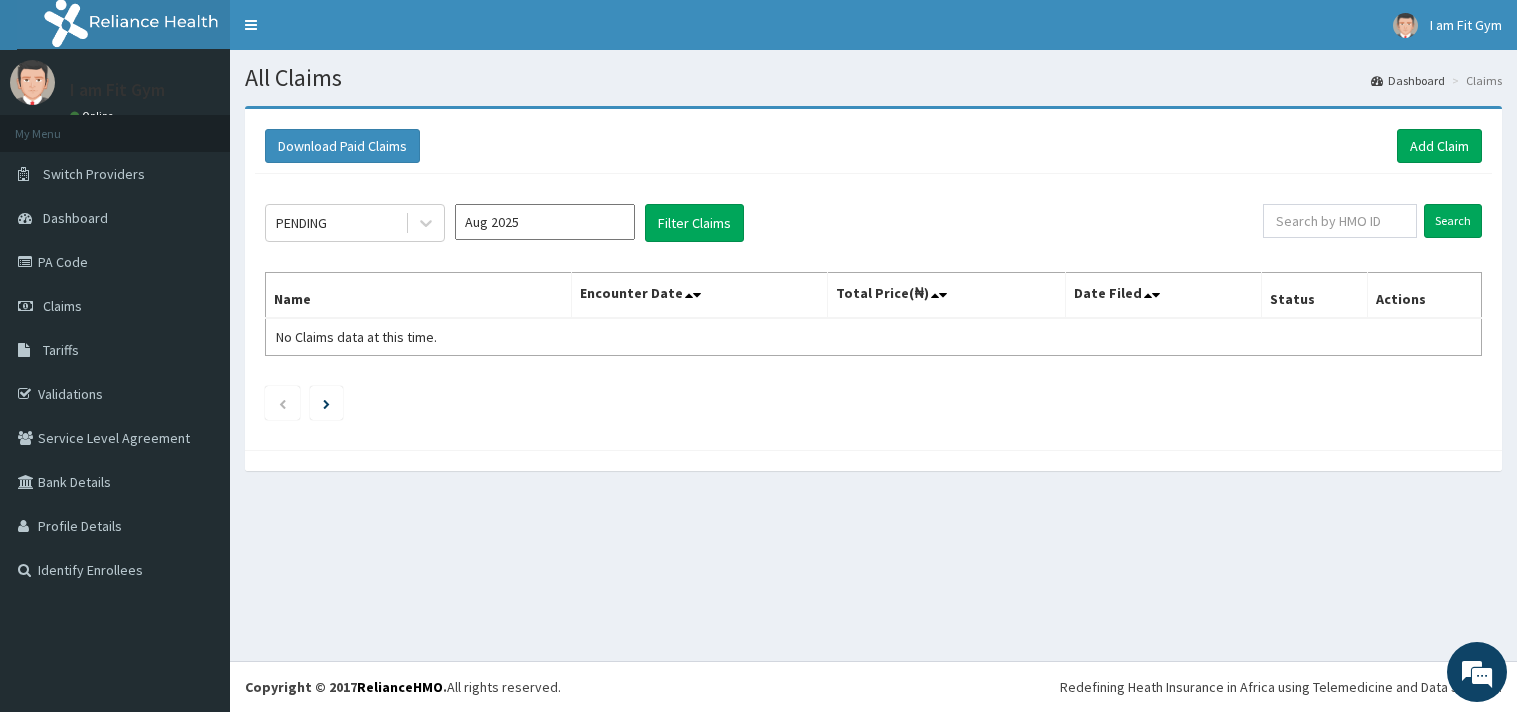 scroll, scrollTop: 0, scrollLeft: 0, axis: both 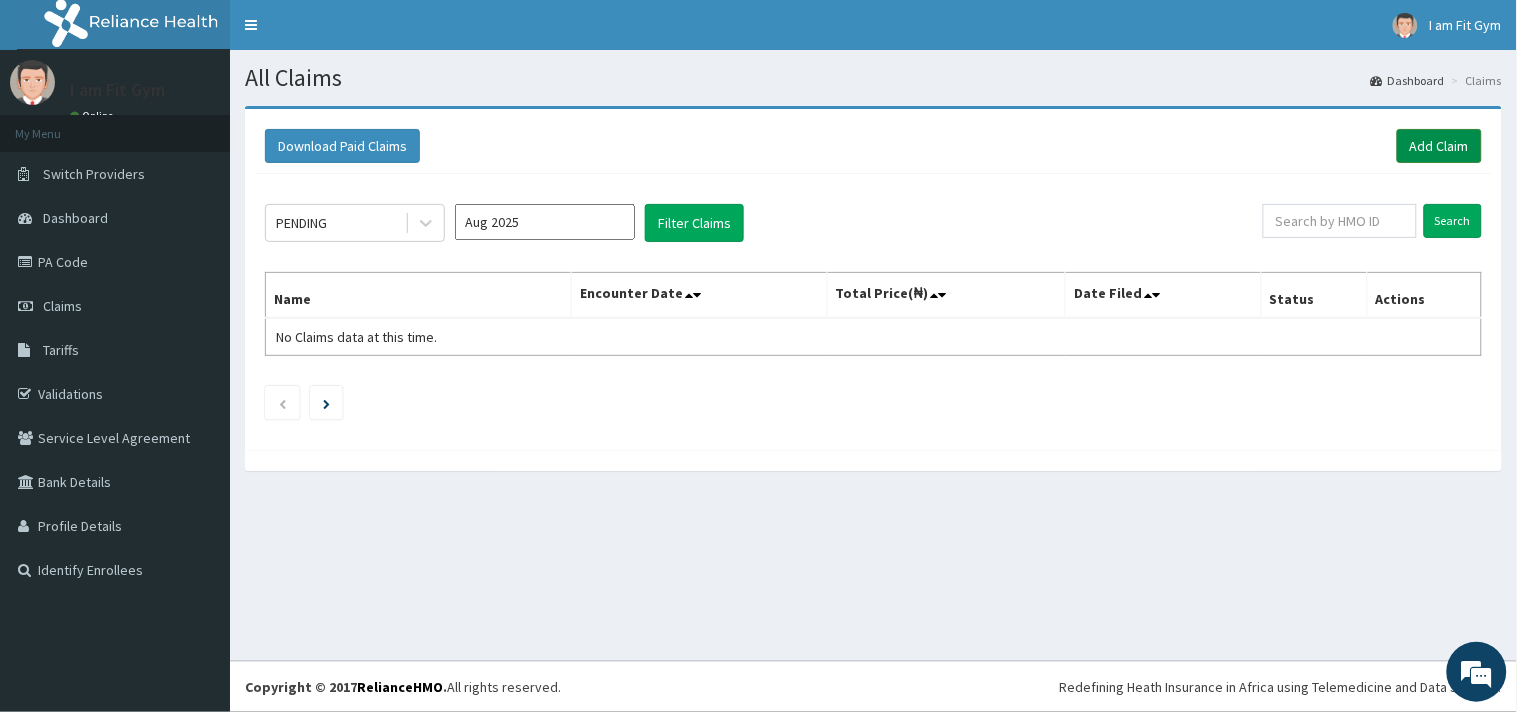click on "Add Claim" at bounding box center [1439, 146] 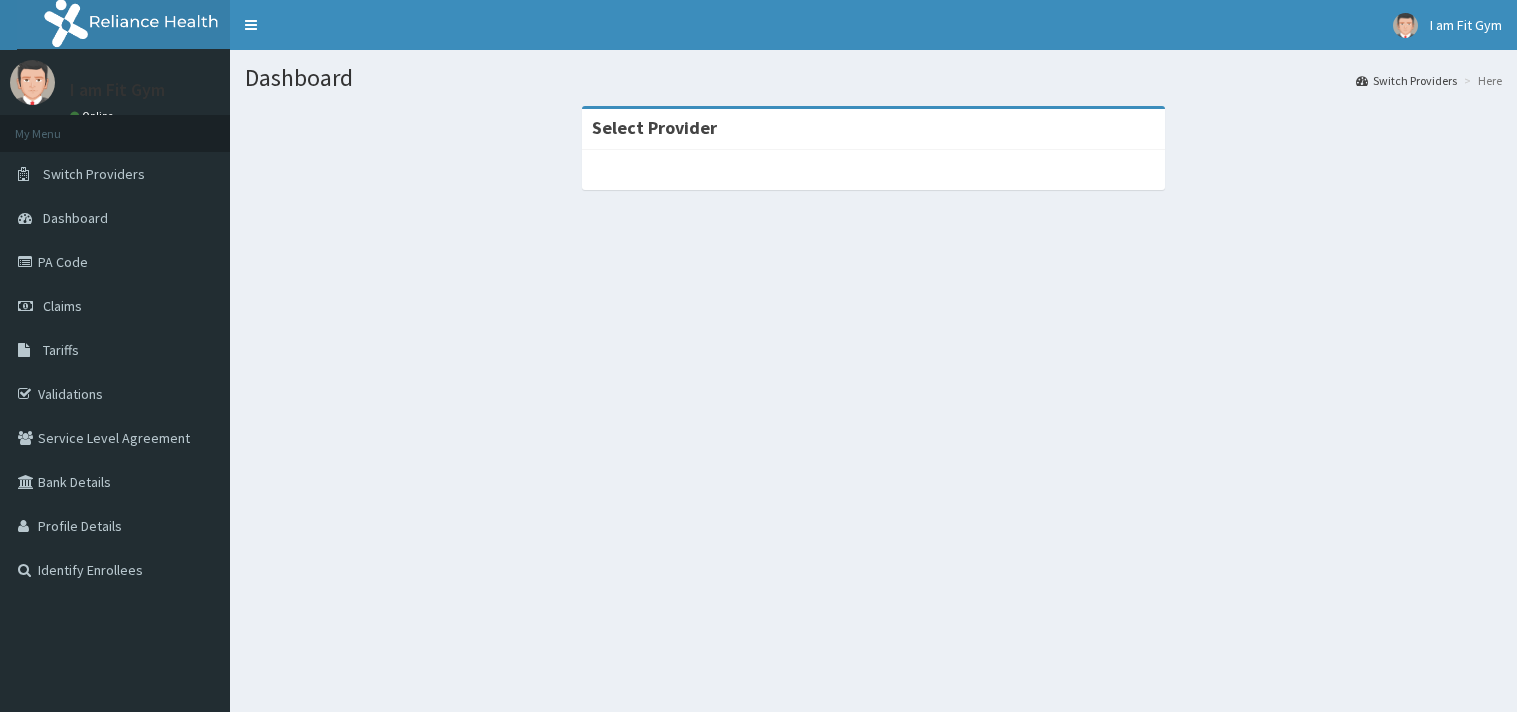 scroll, scrollTop: 0, scrollLeft: 0, axis: both 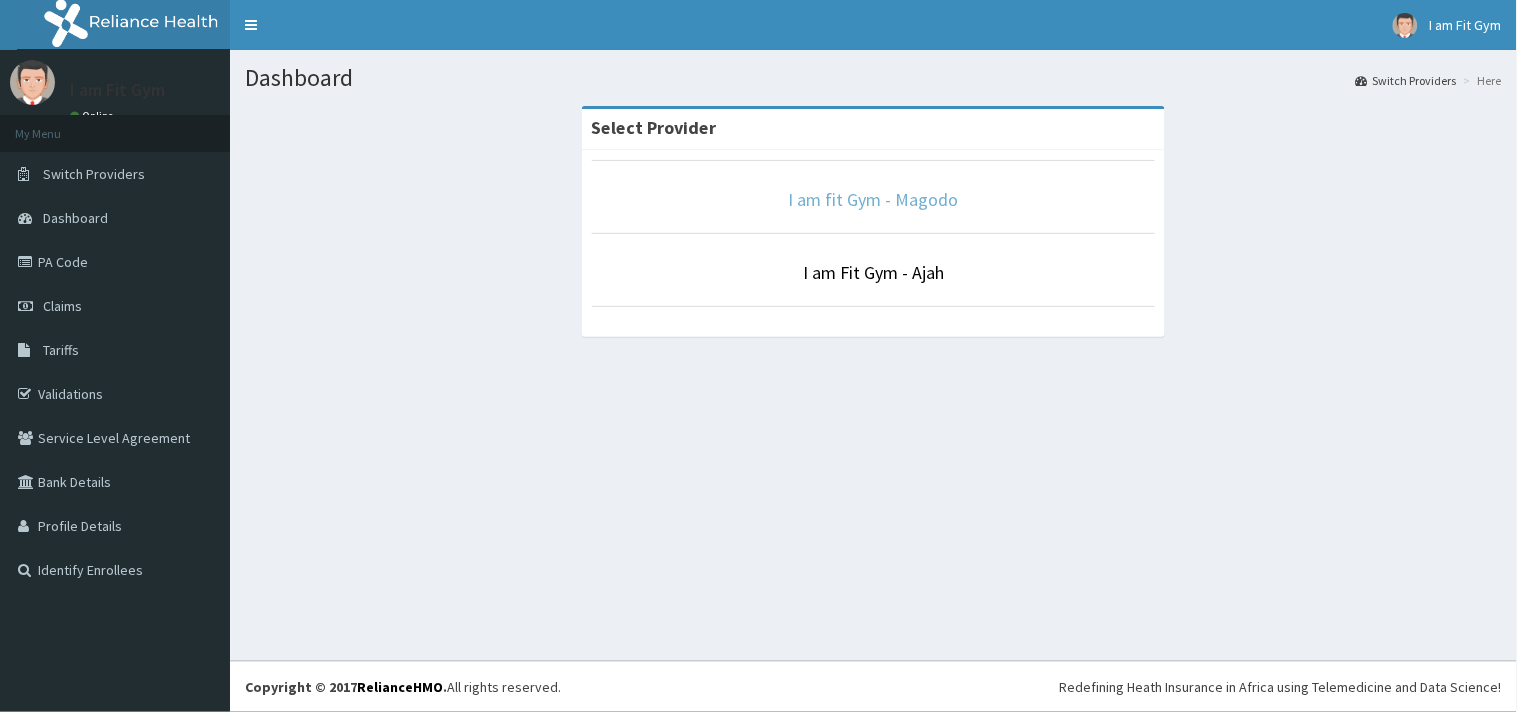 click on "I am fit Gym - Magodo" at bounding box center [874, 199] 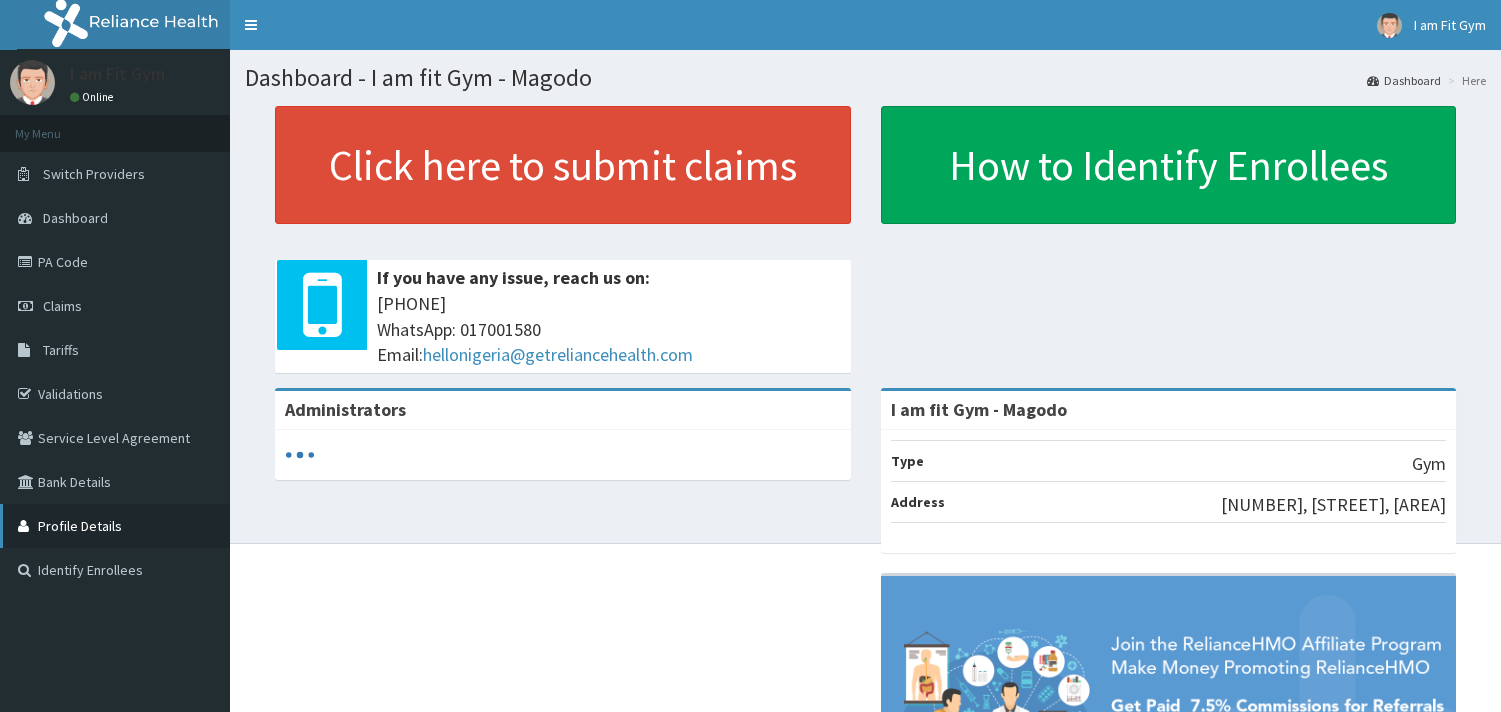 scroll, scrollTop: 0, scrollLeft: 0, axis: both 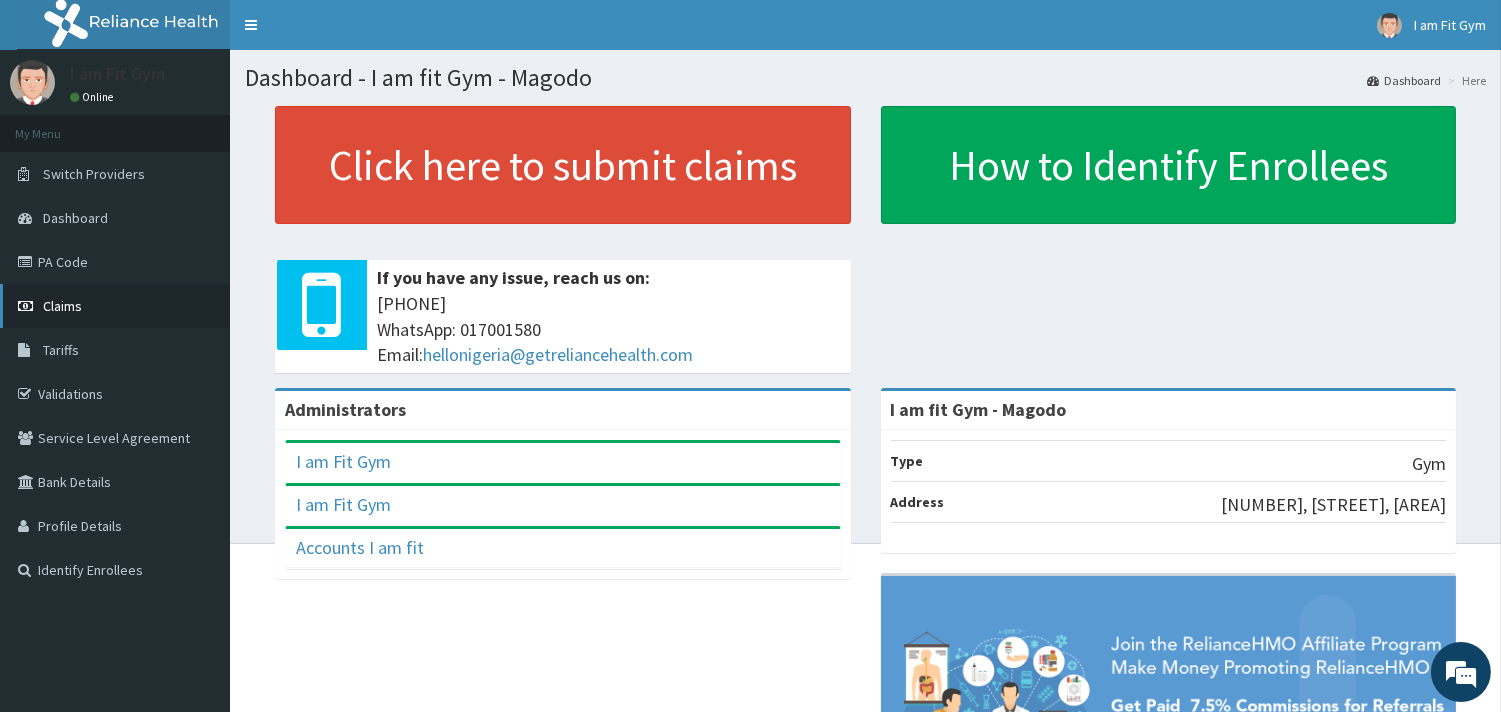 click on "Claims" at bounding box center (115, 306) 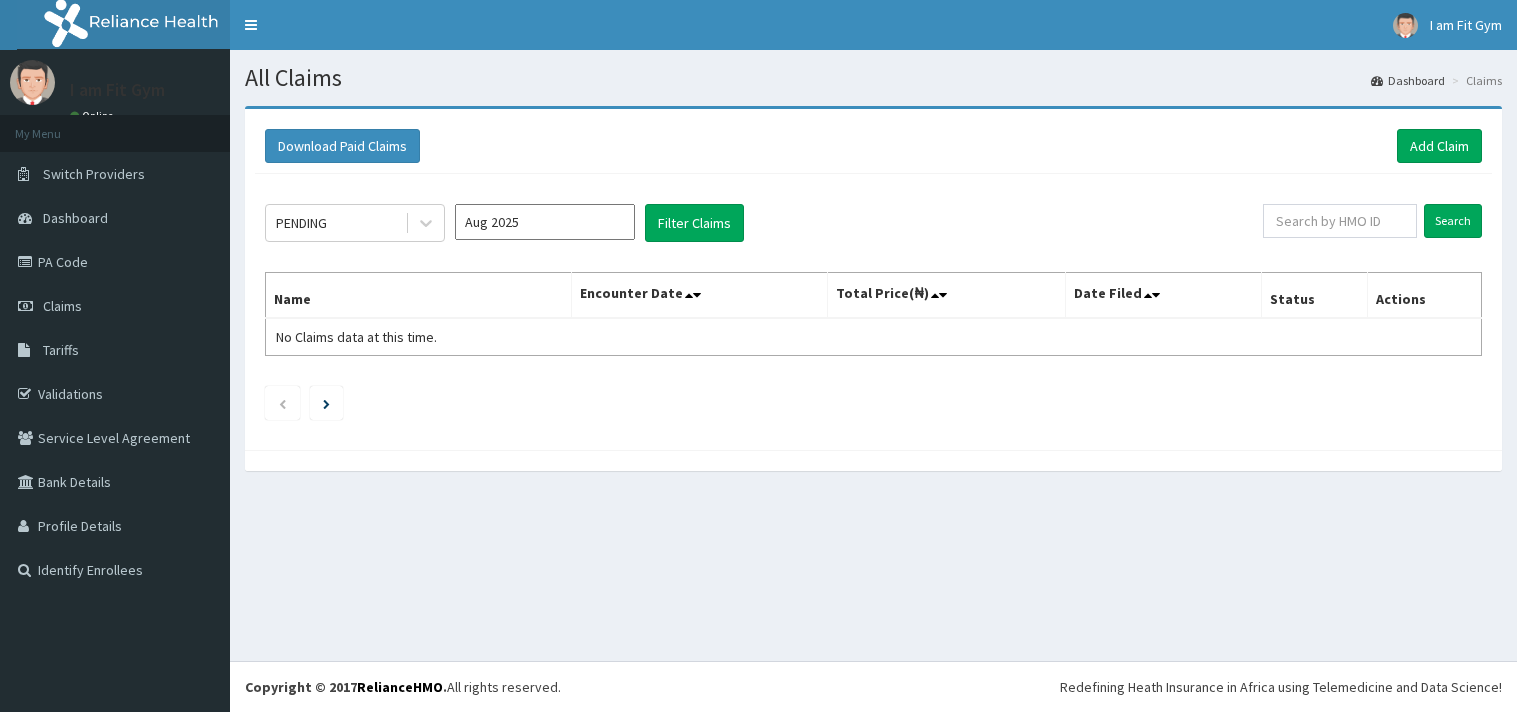 scroll, scrollTop: 0, scrollLeft: 0, axis: both 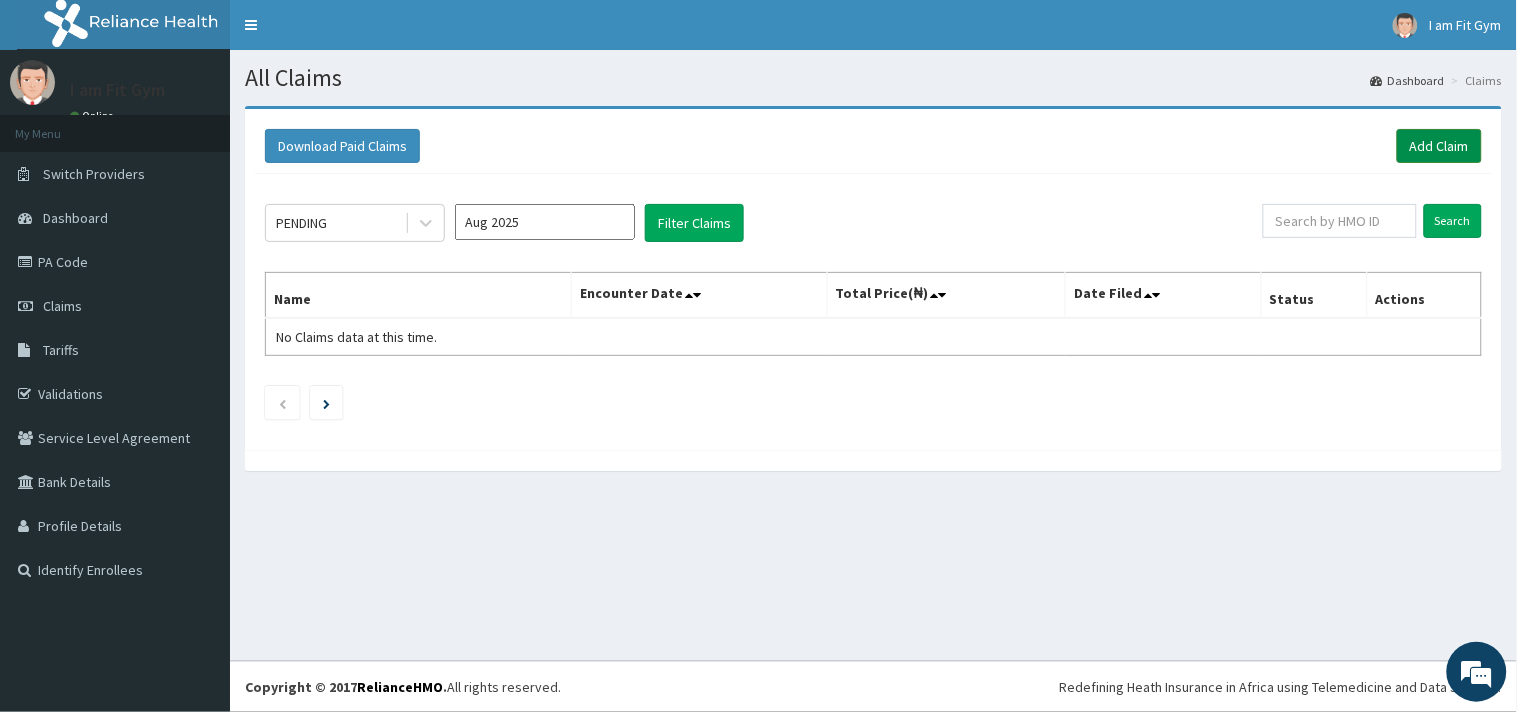 click on "Add Claim" at bounding box center (1439, 146) 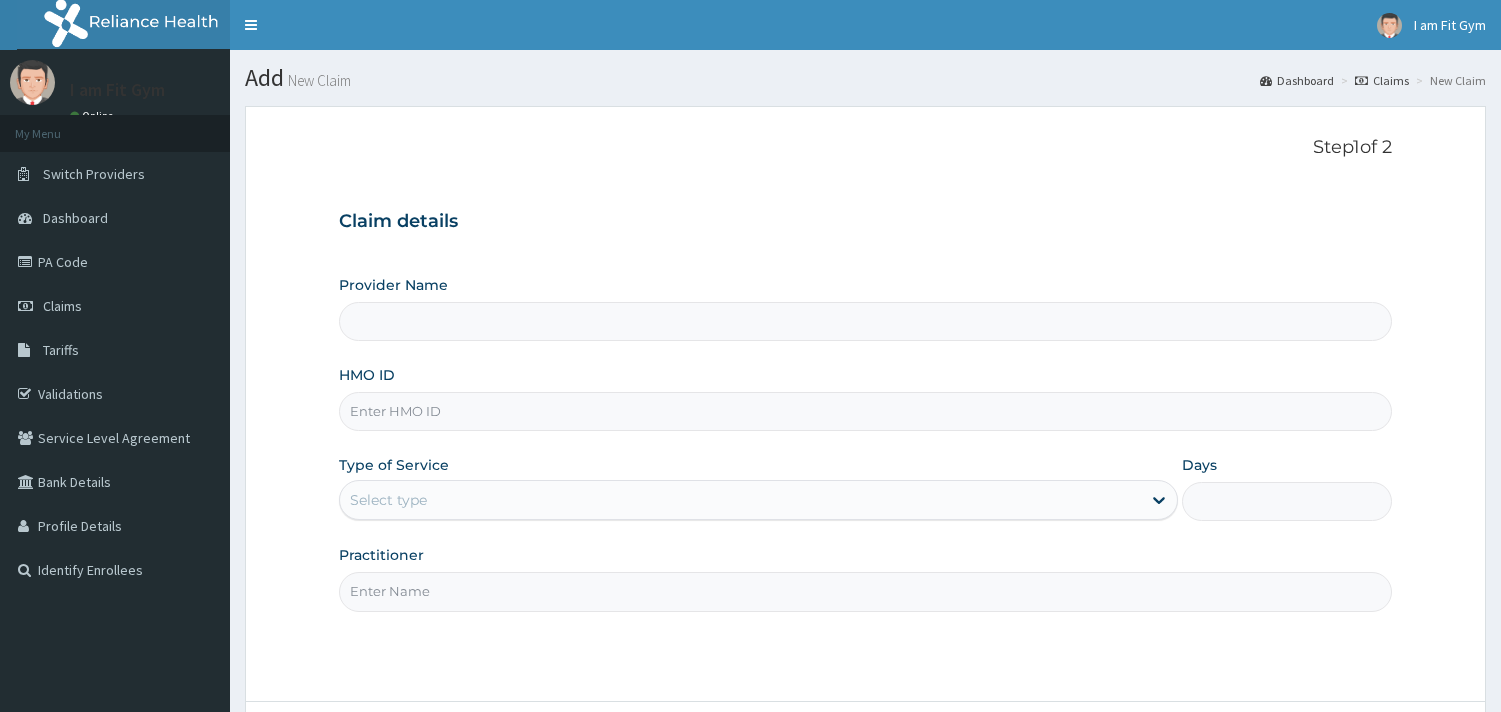 scroll, scrollTop: 0, scrollLeft: 0, axis: both 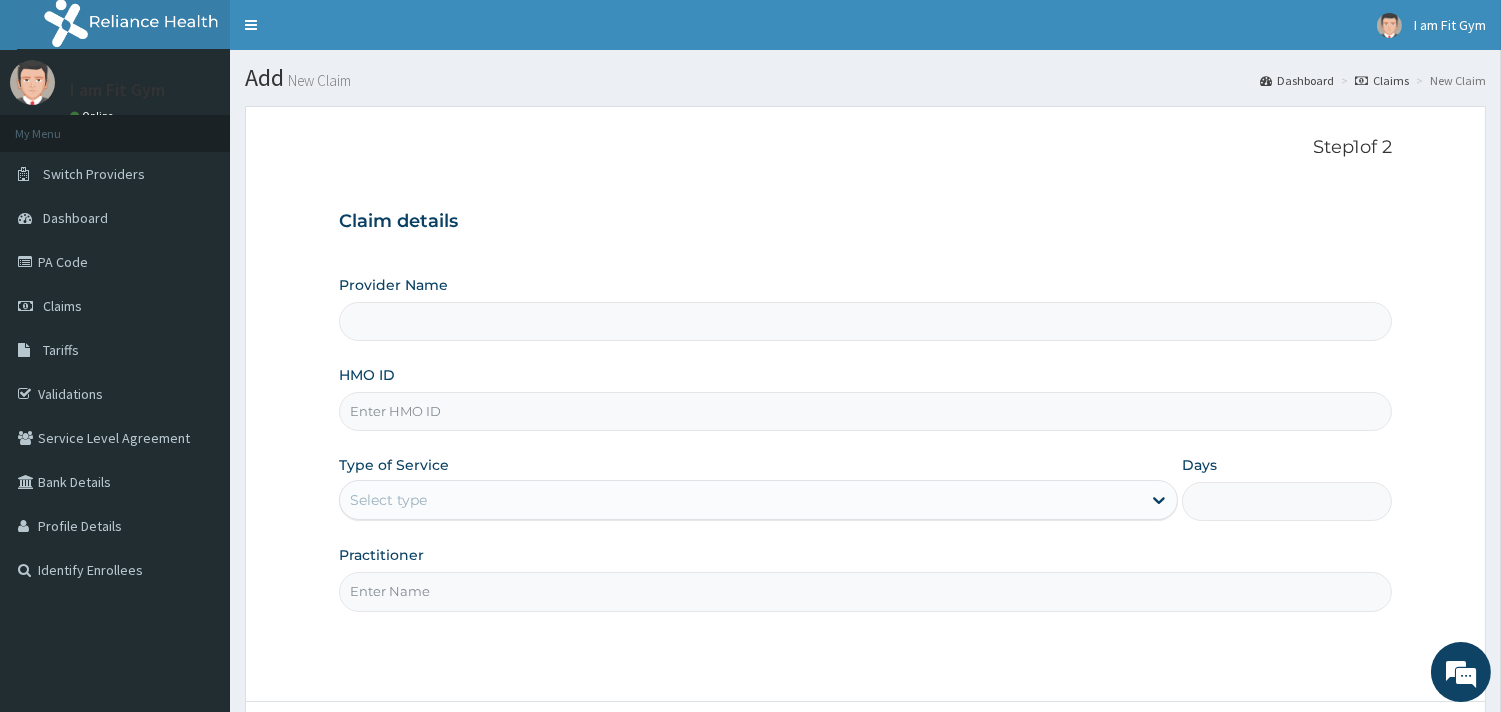 type on "I am fit Gym - Magodo" 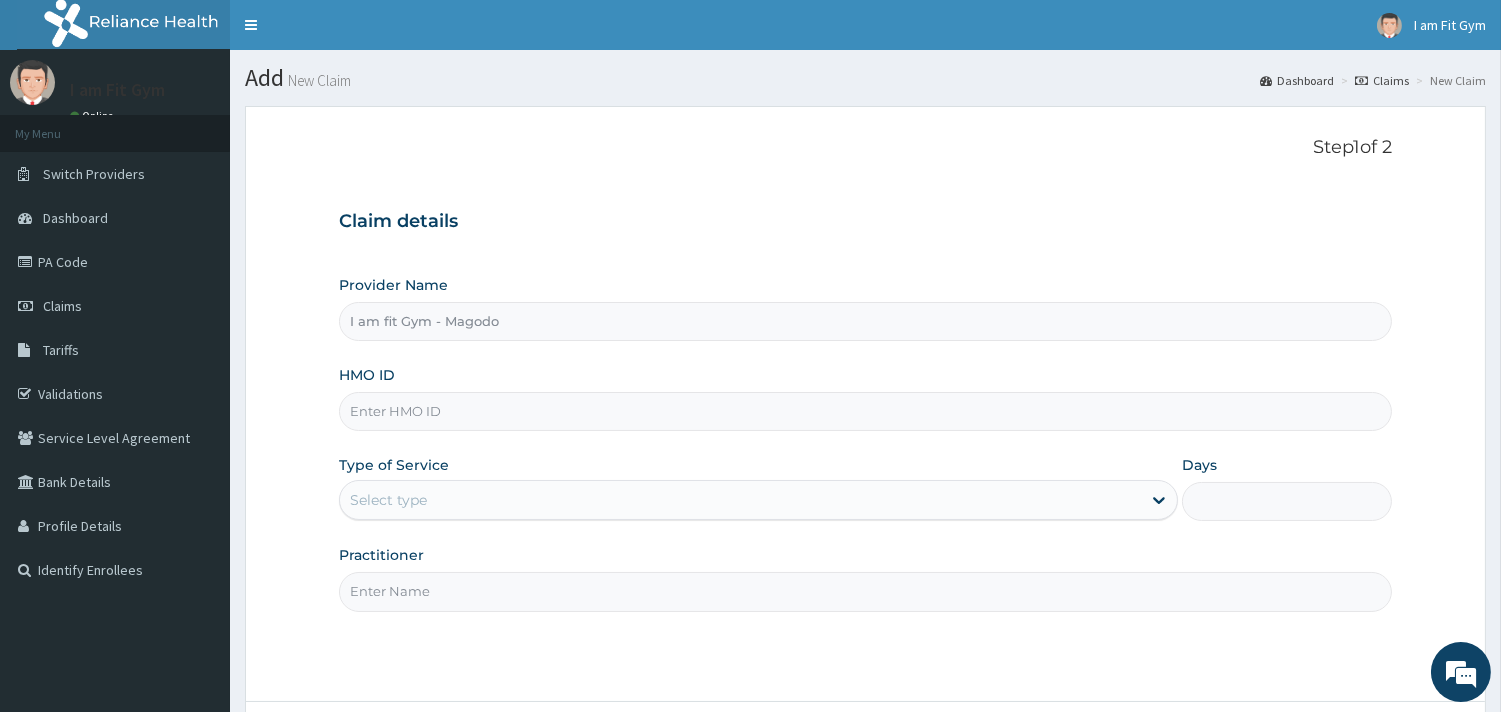 type on "1" 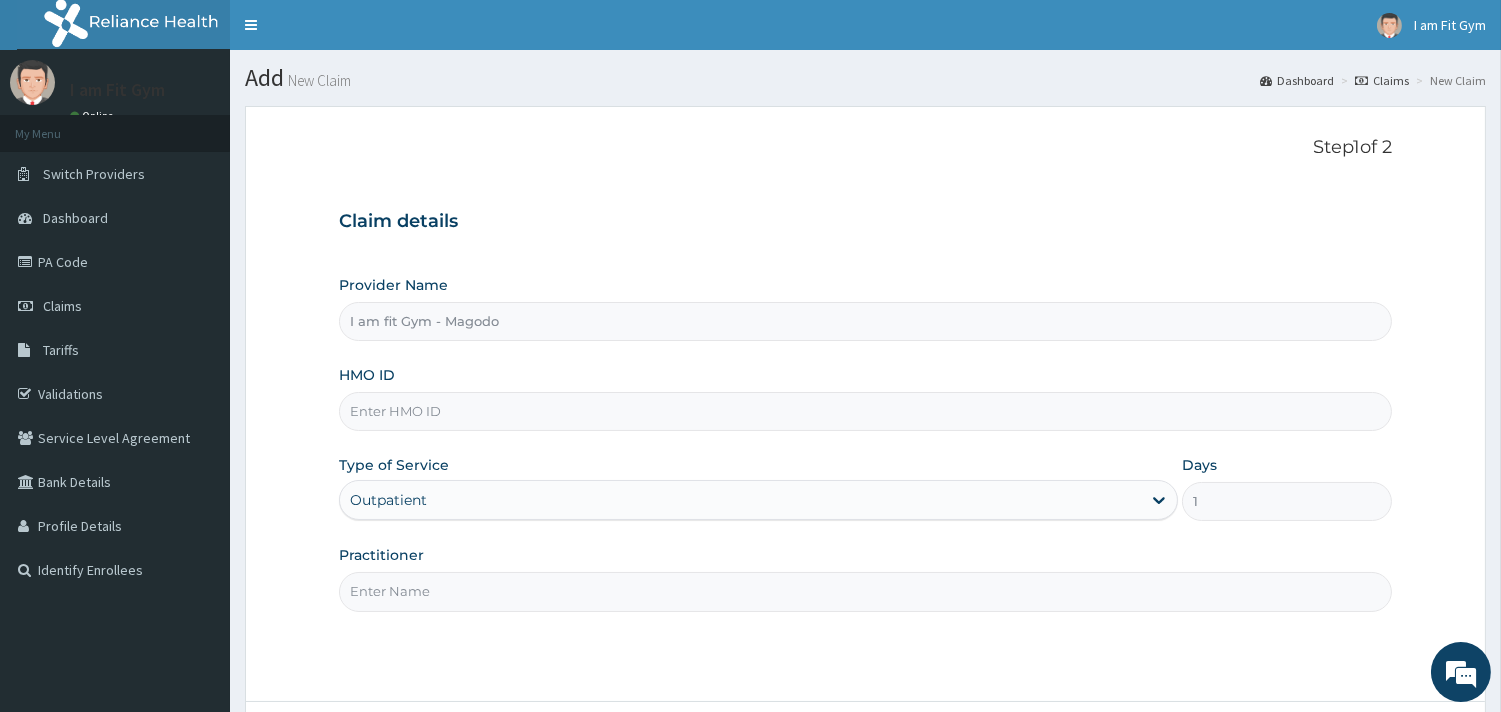 click on "HMO ID" at bounding box center [865, 411] 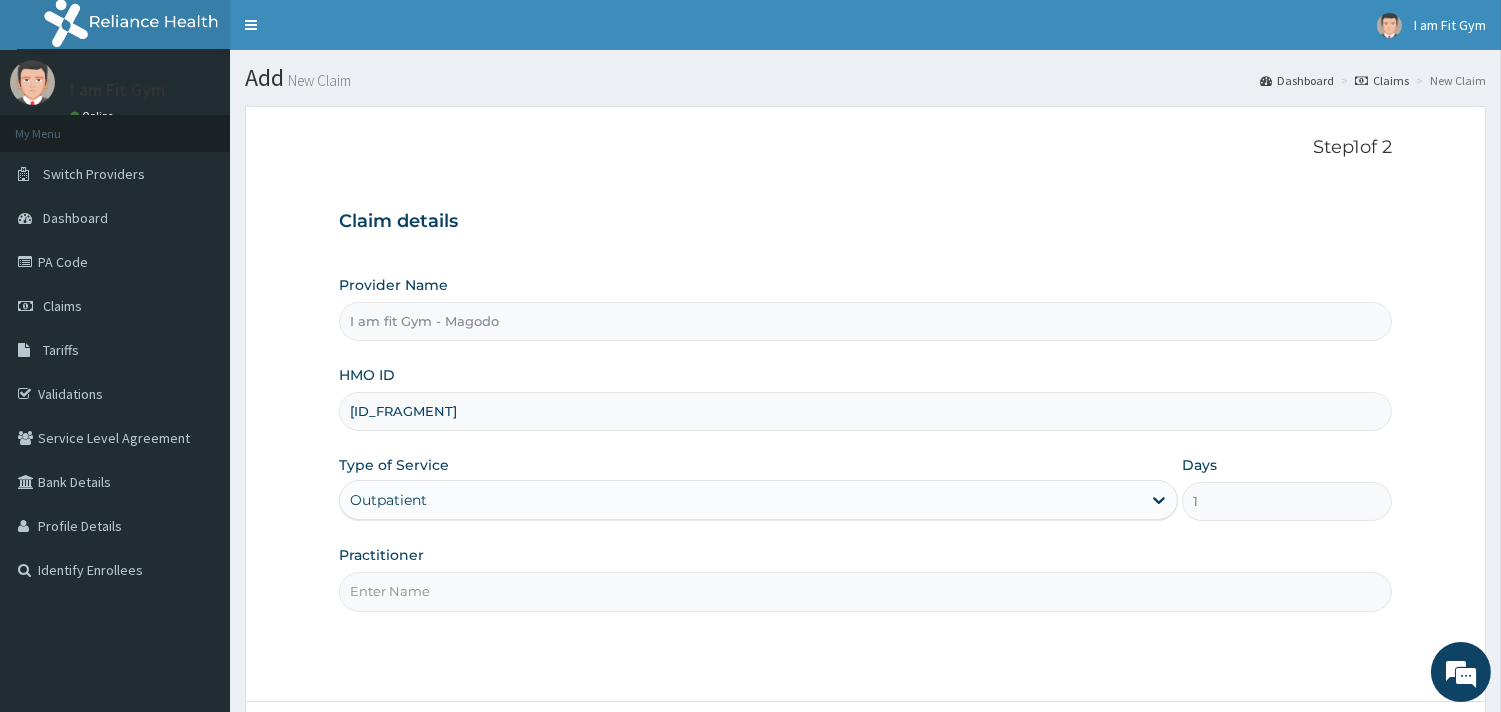 scroll, scrollTop: 0, scrollLeft: 0, axis: both 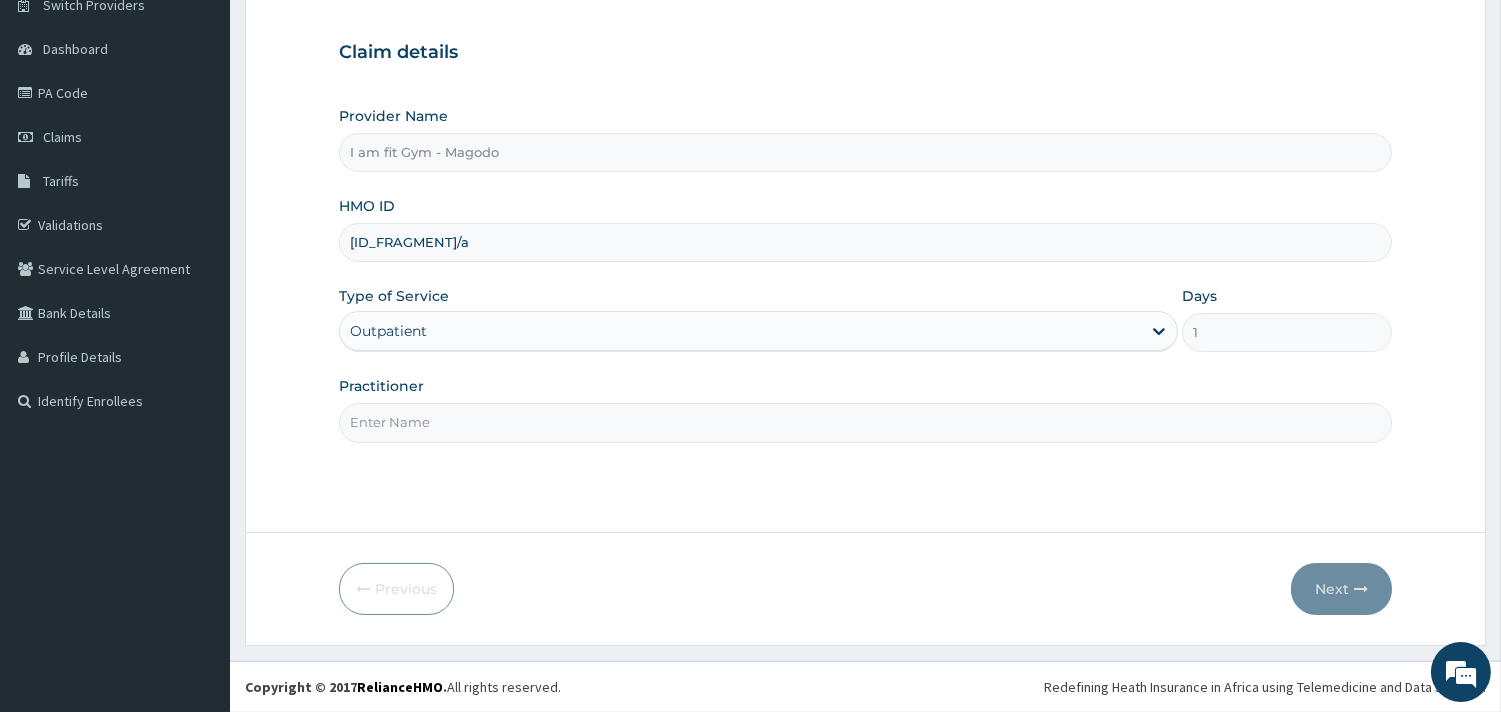 type on "[ID_FRAGMENT]/a" 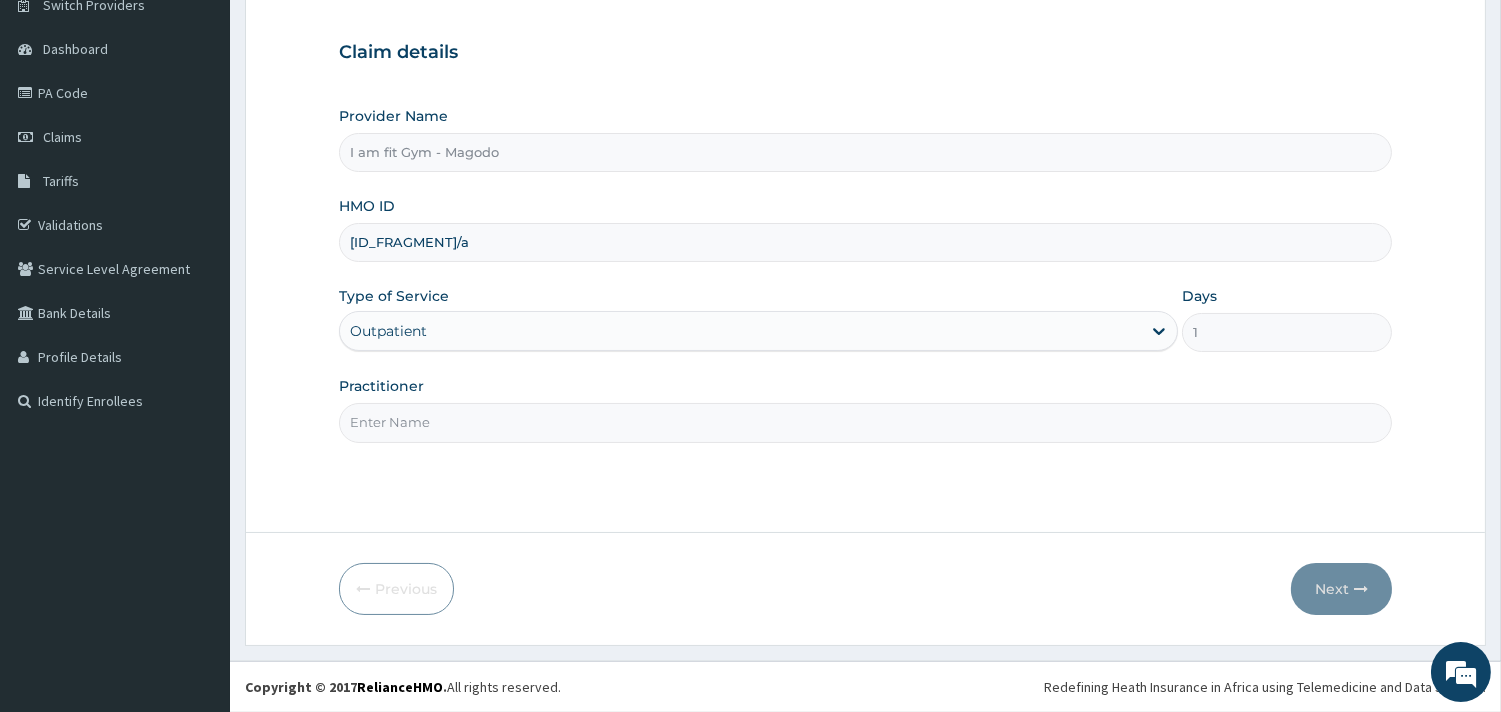 type on "RAZZIE" 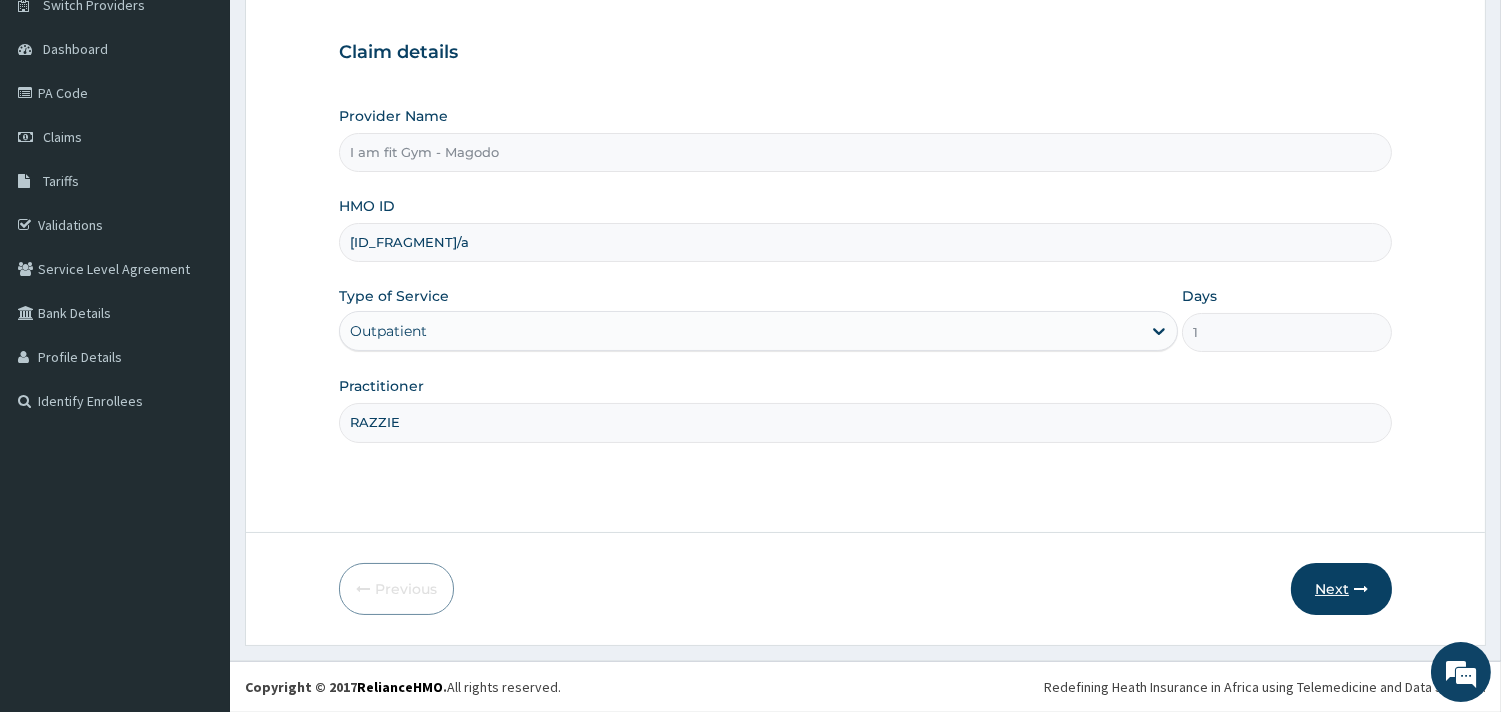click on "Next" at bounding box center (1341, 589) 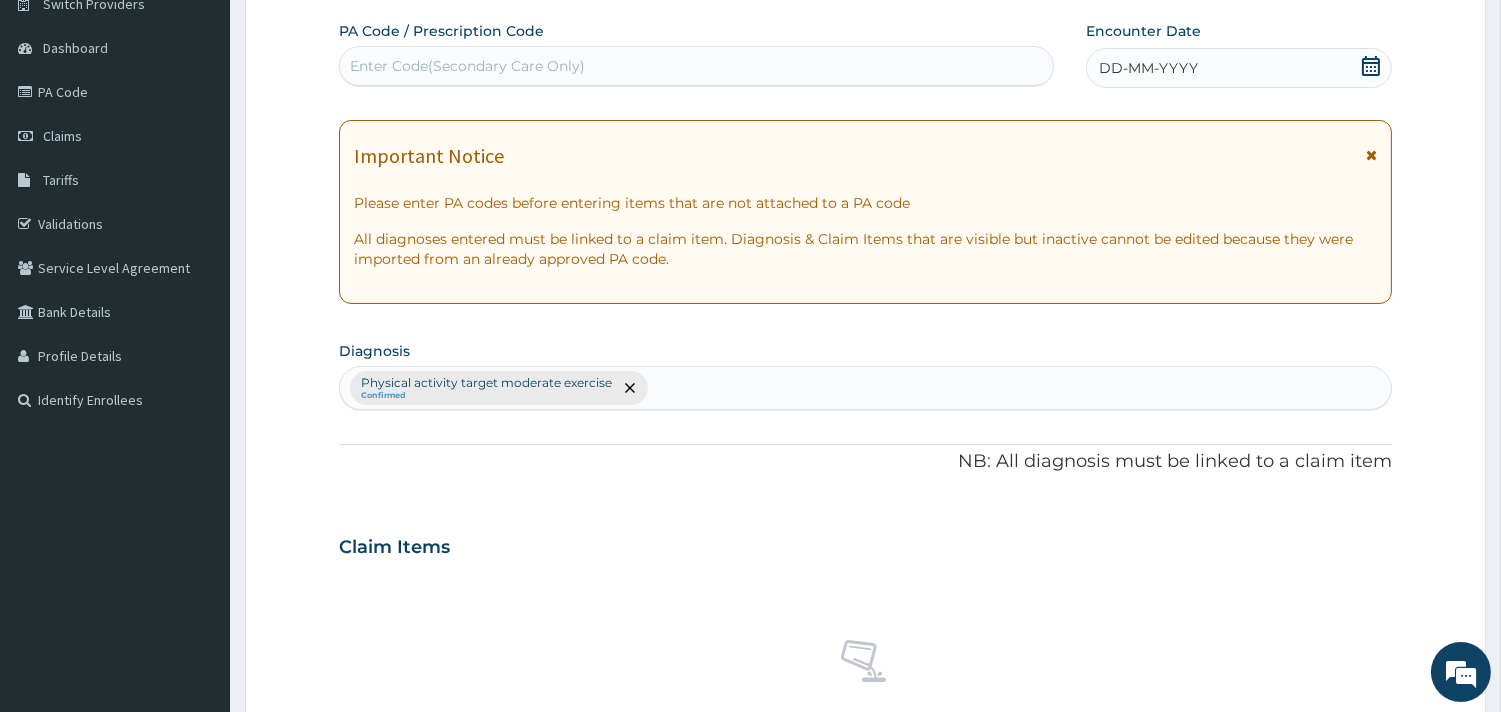 click on "Enter Code(Secondary Care Only)" at bounding box center [467, 66] 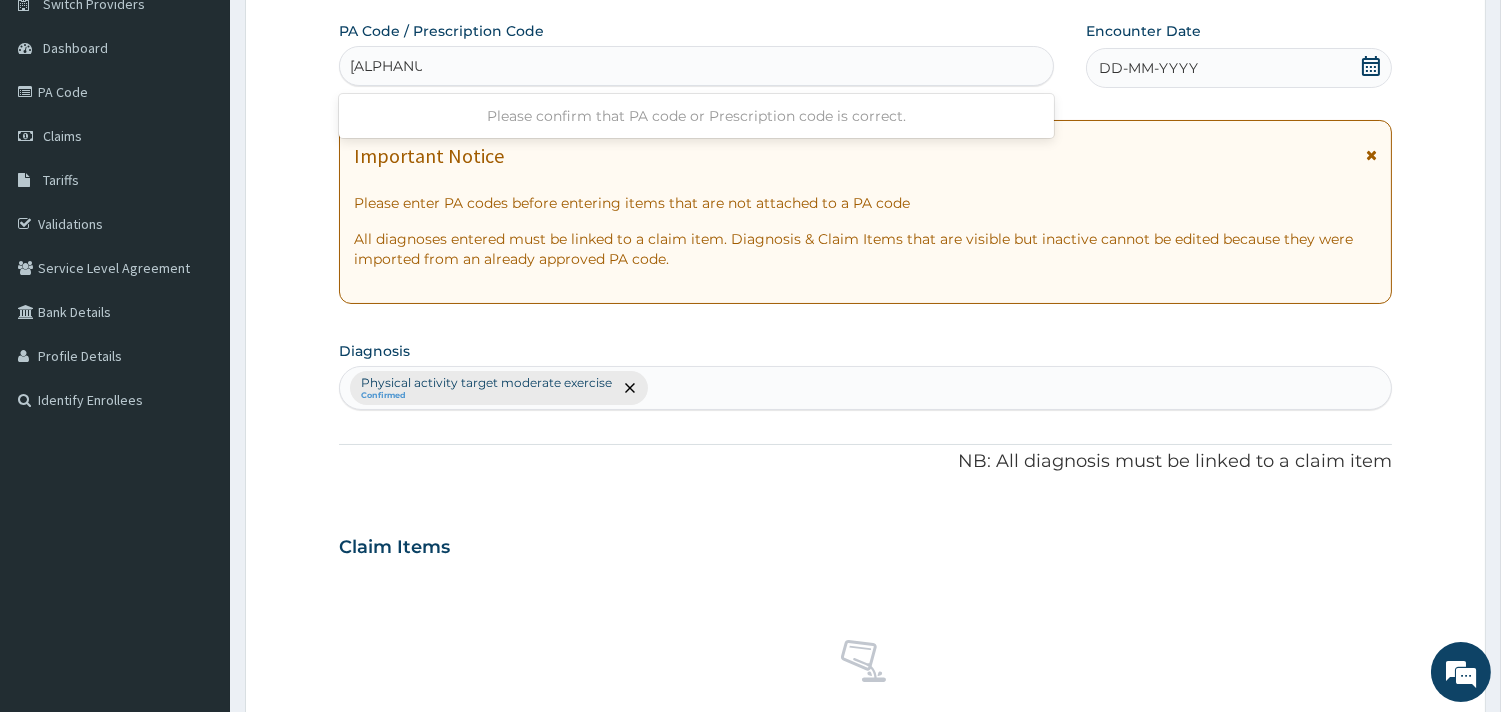 type on "[ALPHANUMERIC_ID]" 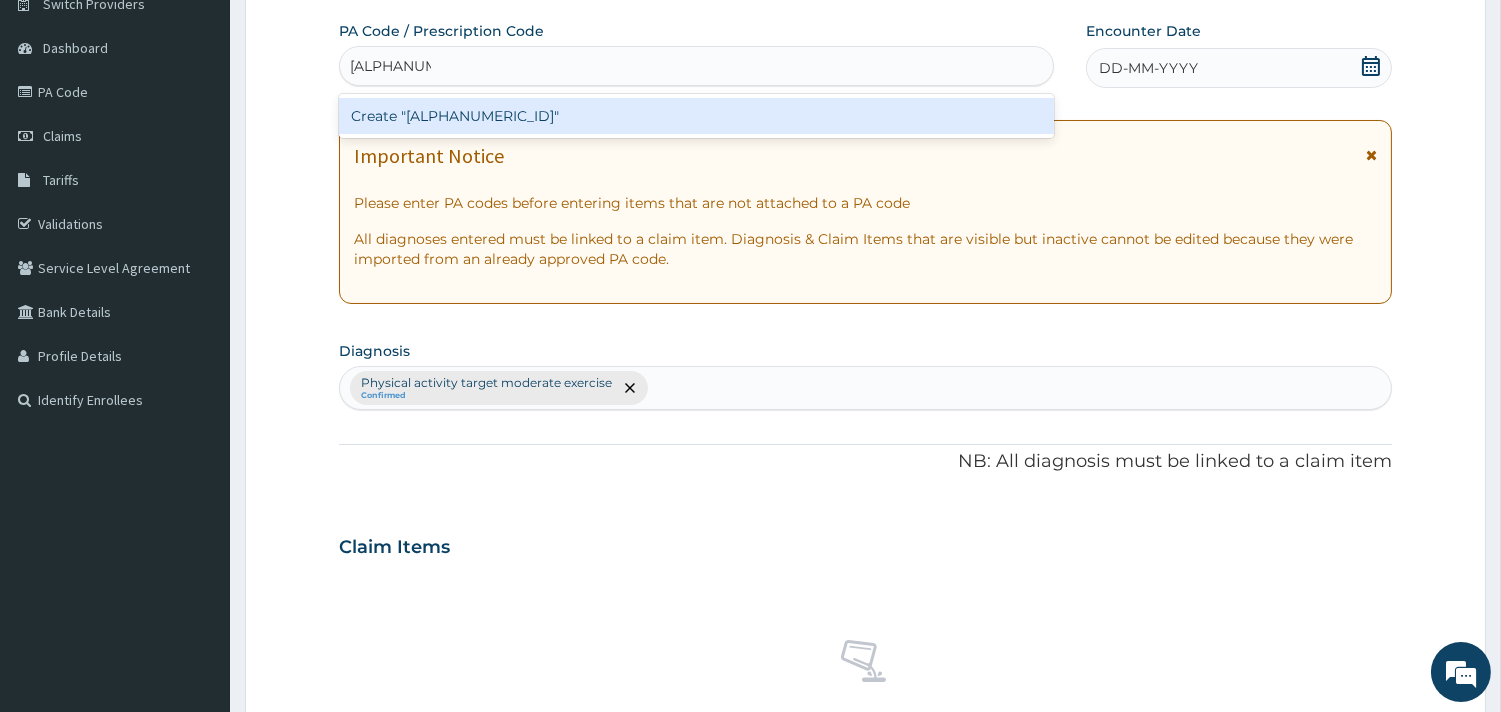 click on "Create "[ALPHANUMERIC_ID]"" at bounding box center [696, 116] 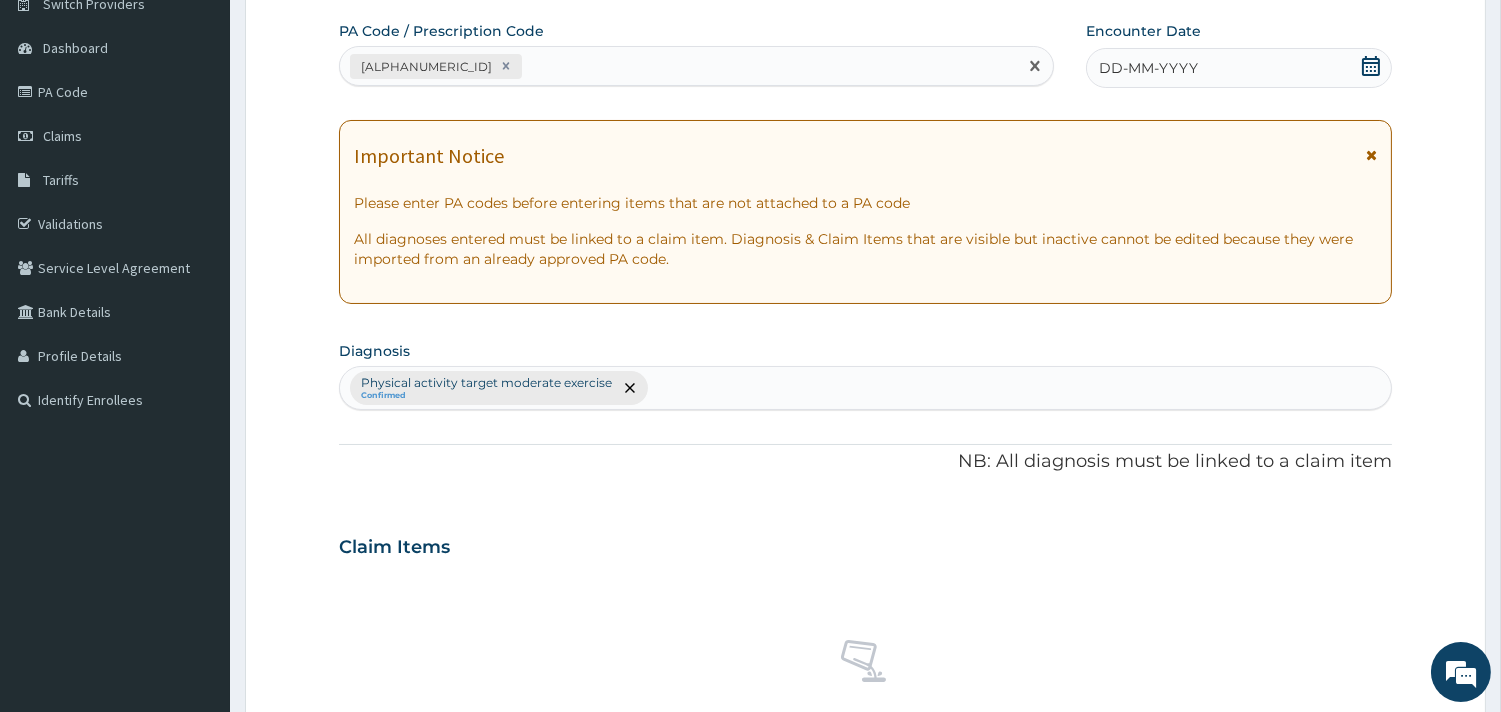 click on "DD-MM-YYYY" at bounding box center [1148, 68] 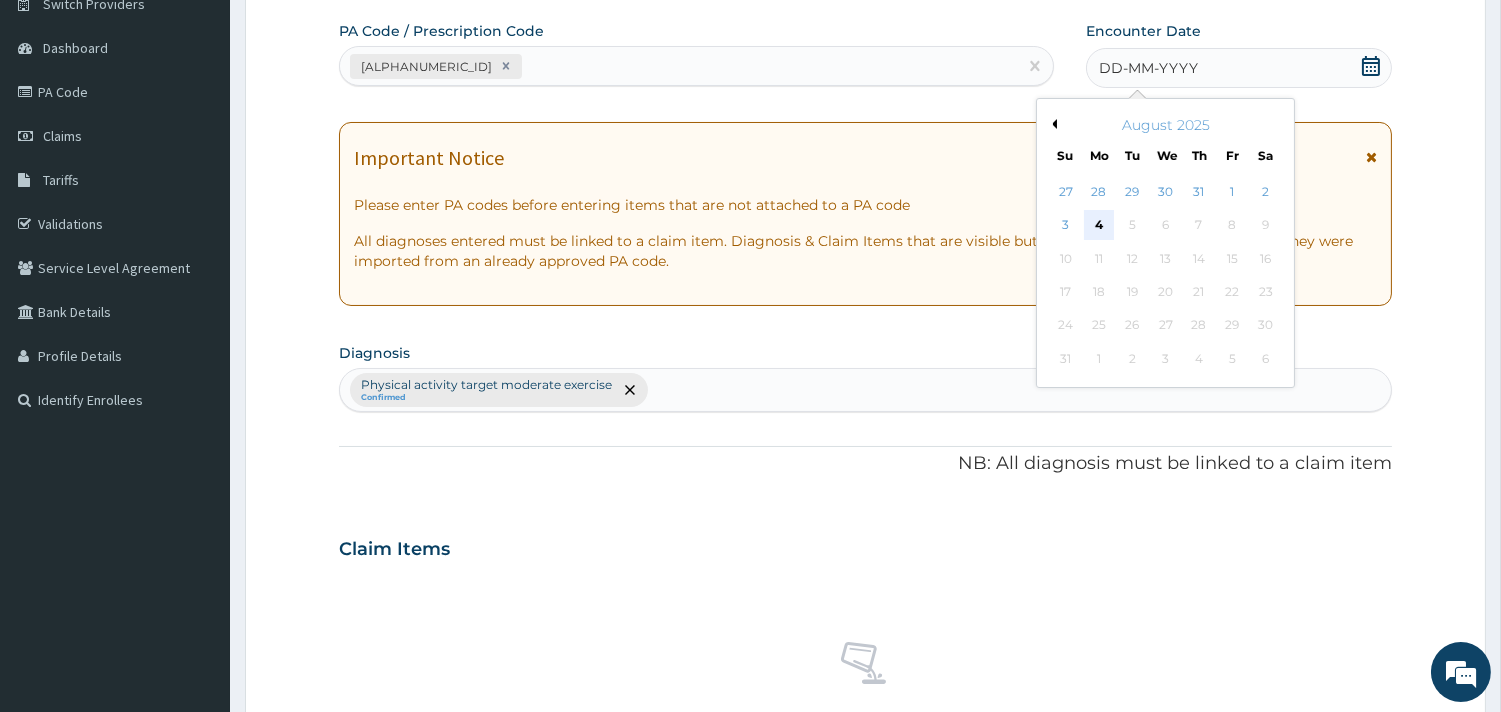 click on "4" at bounding box center (1099, 226) 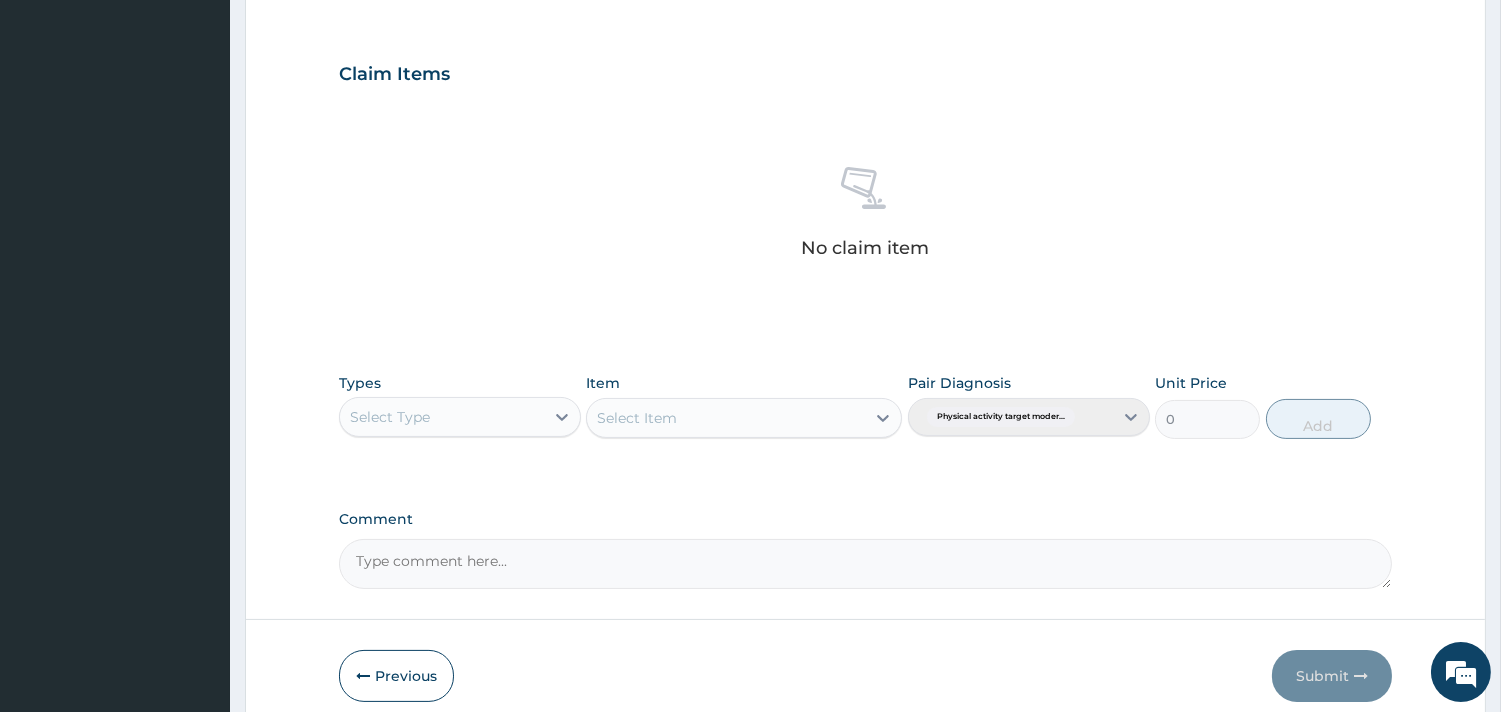 scroll, scrollTop: 730, scrollLeft: 0, axis: vertical 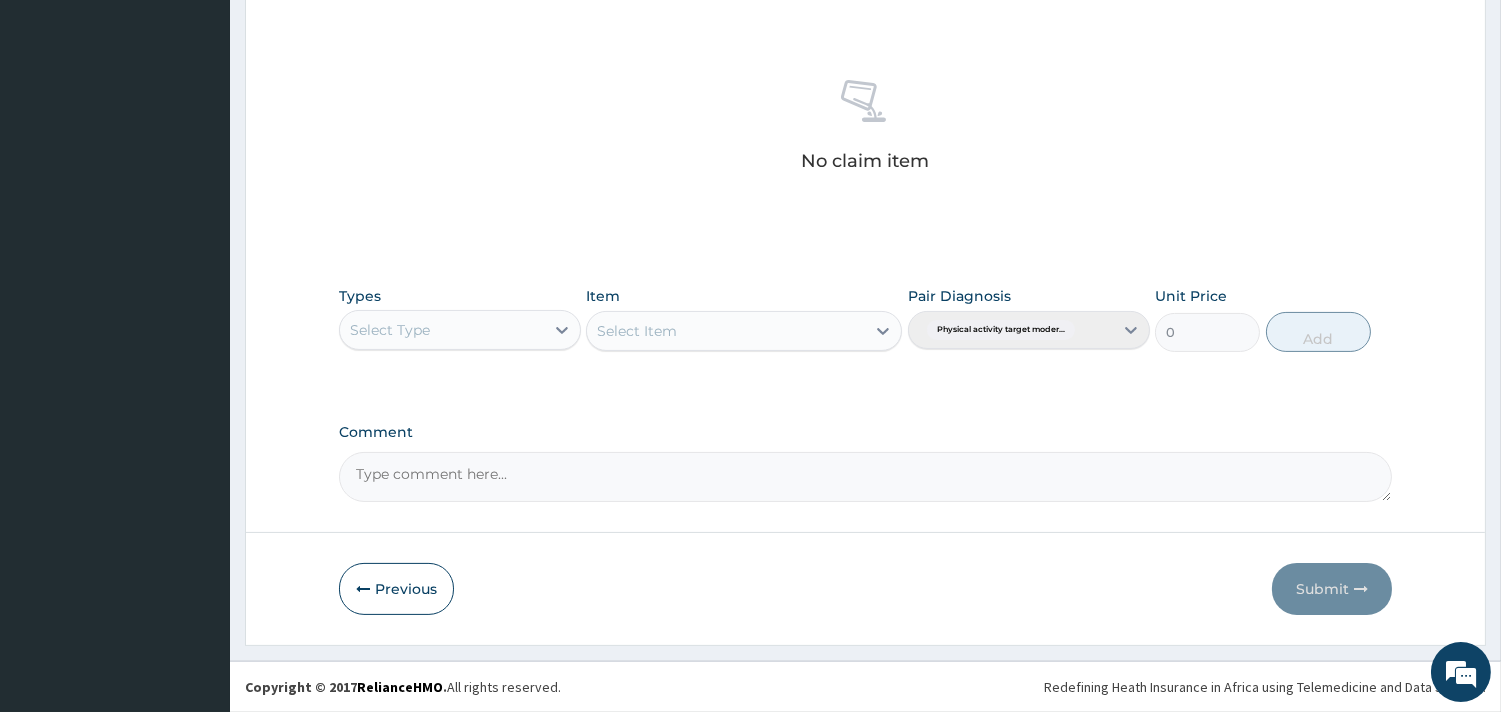 click on "Select Type" at bounding box center [442, 330] 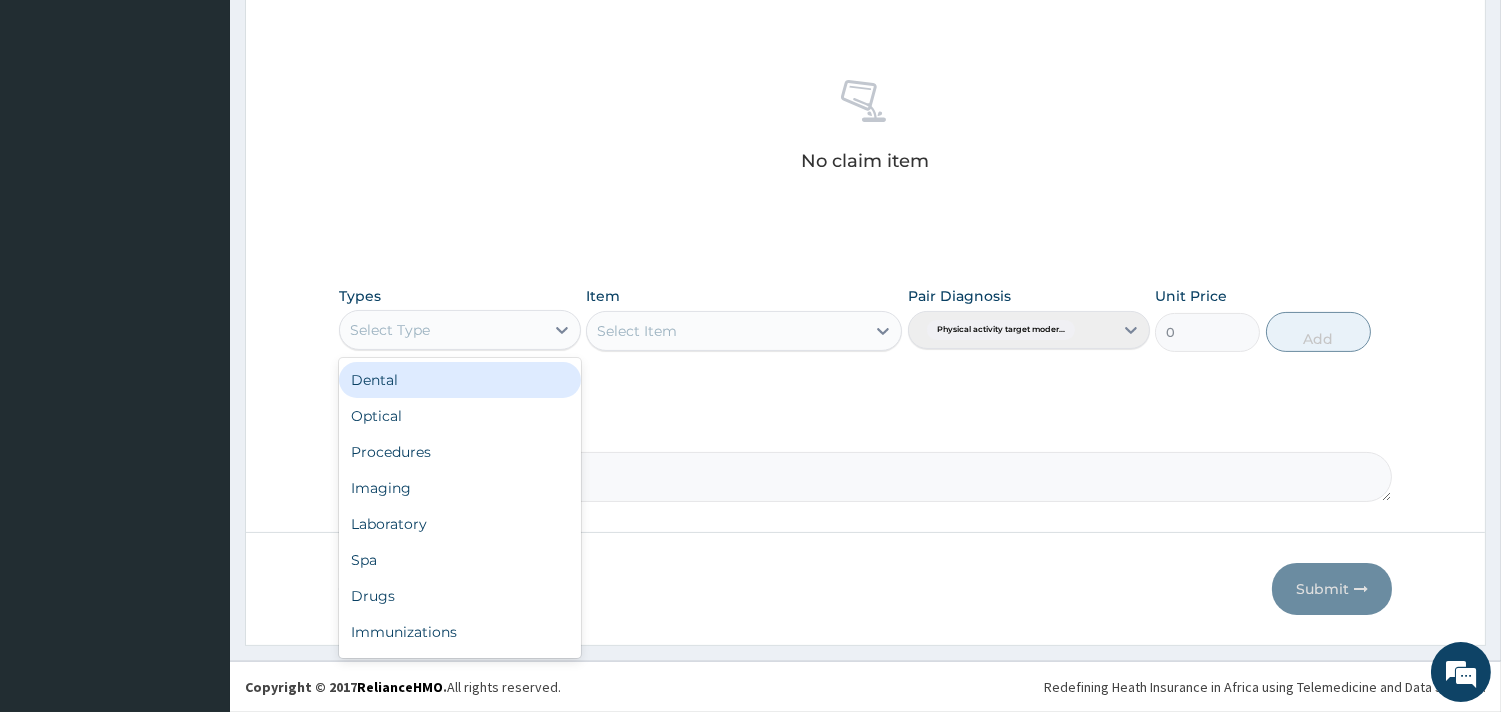 type on "g" 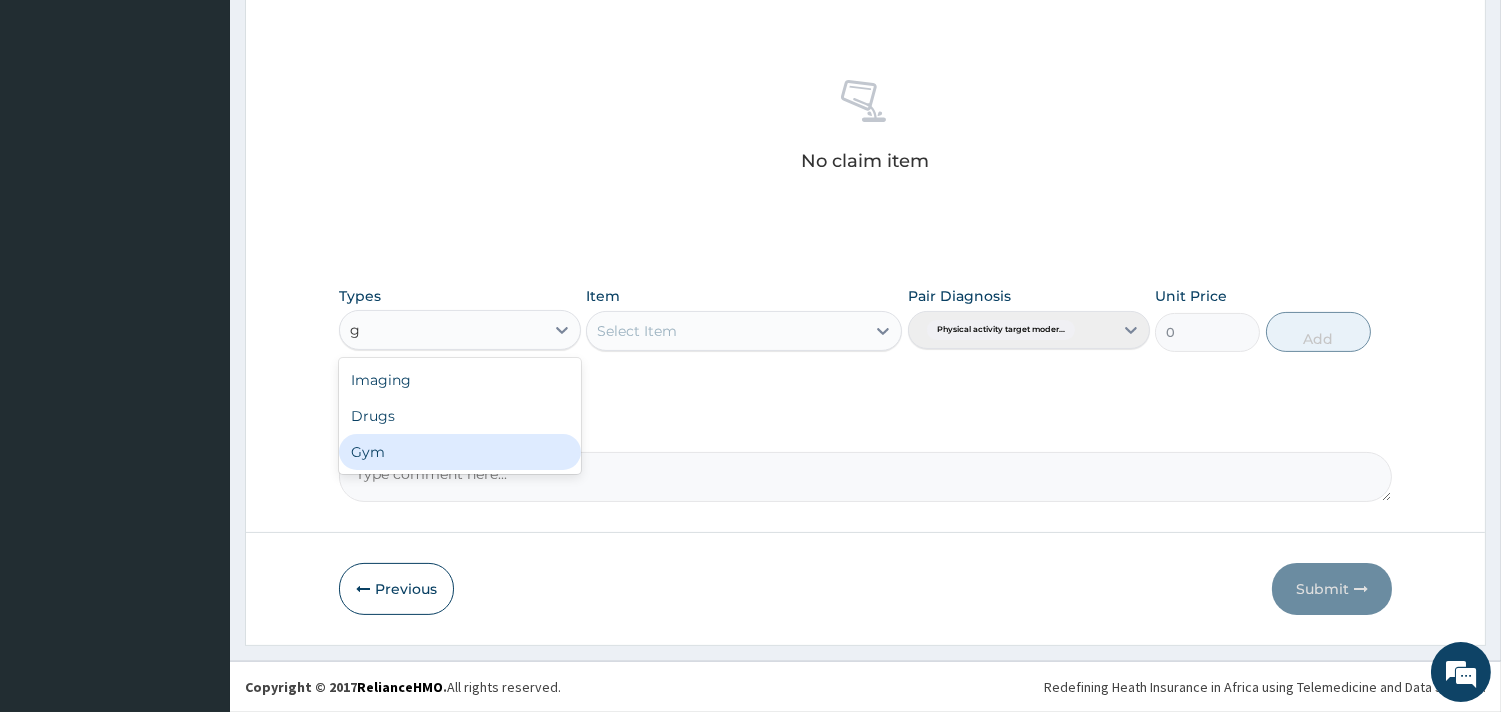 click on "Gym" at bounding box center (460, 452) 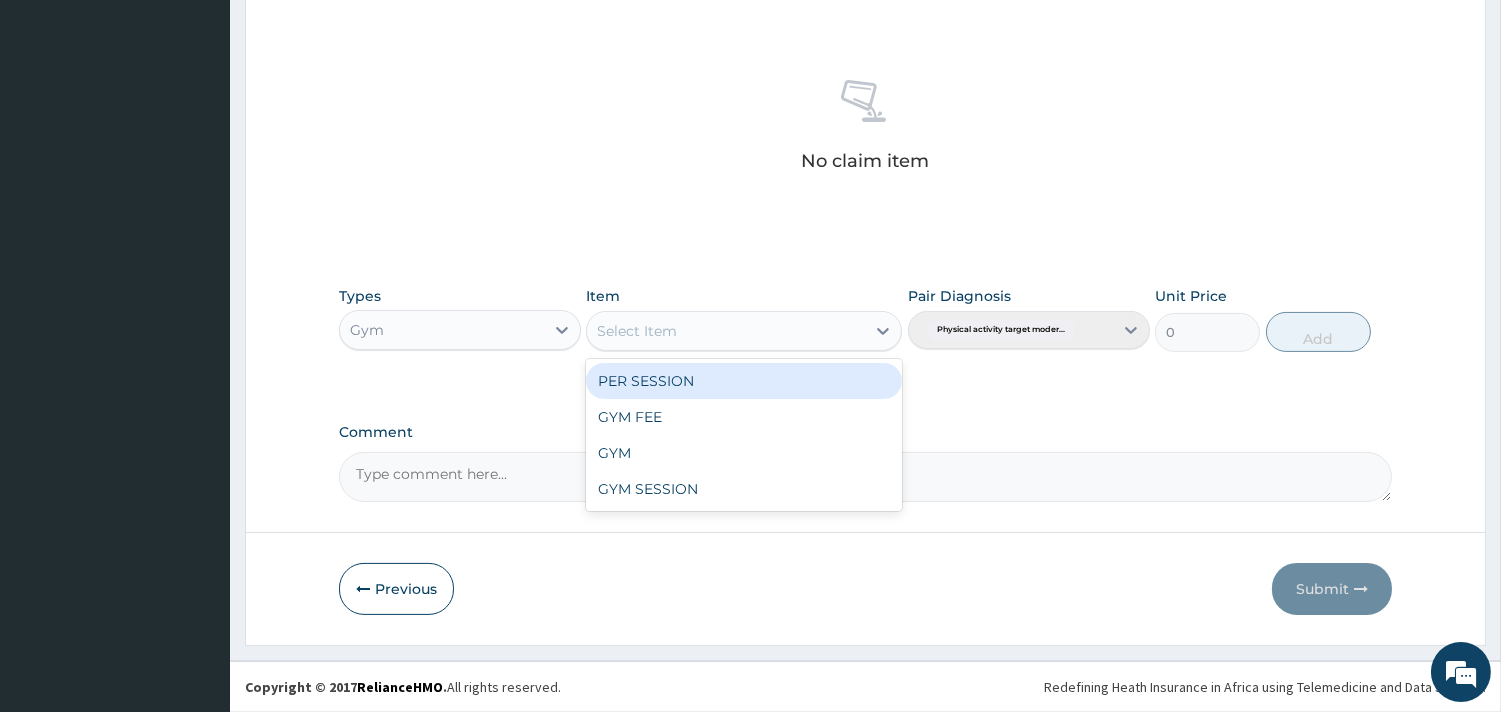 click on "Select Item" at bounding box center (726, 331) 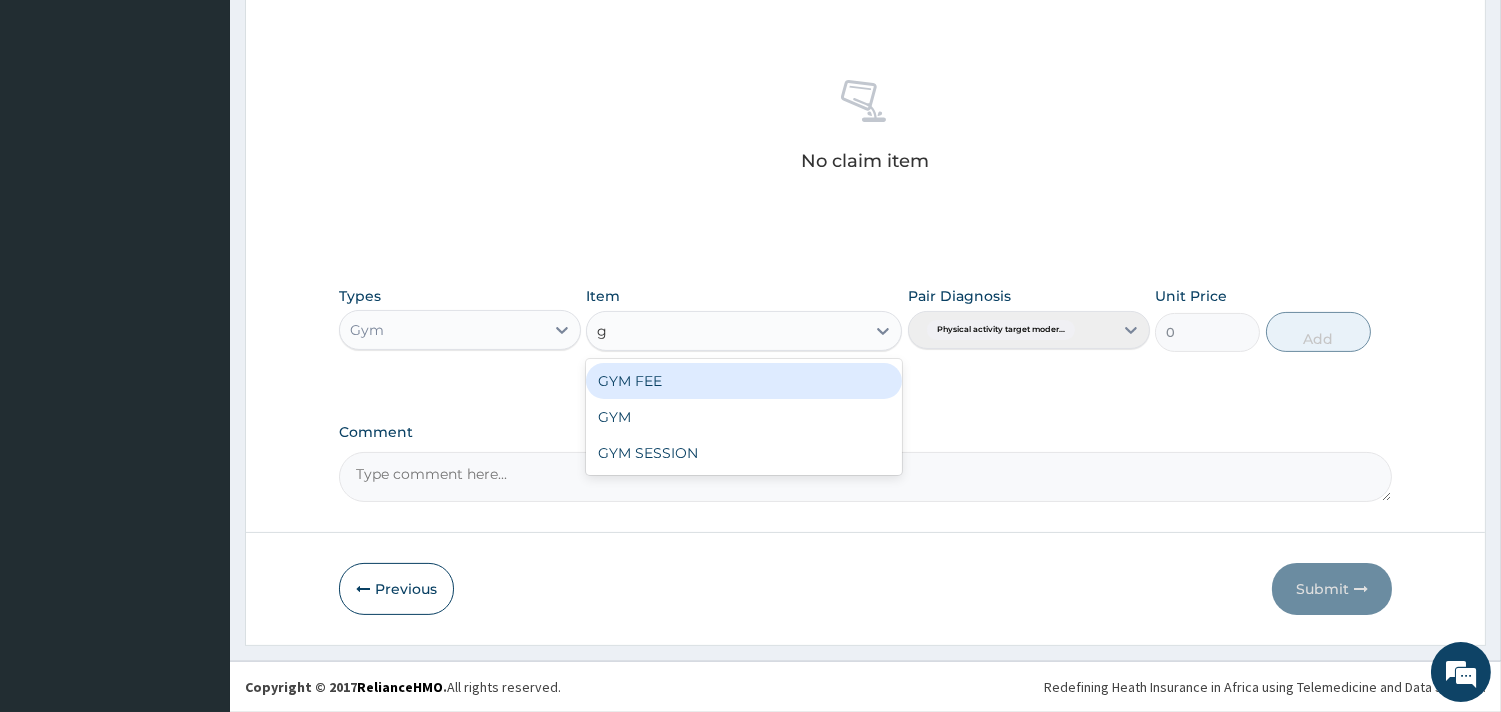 type on "gy" 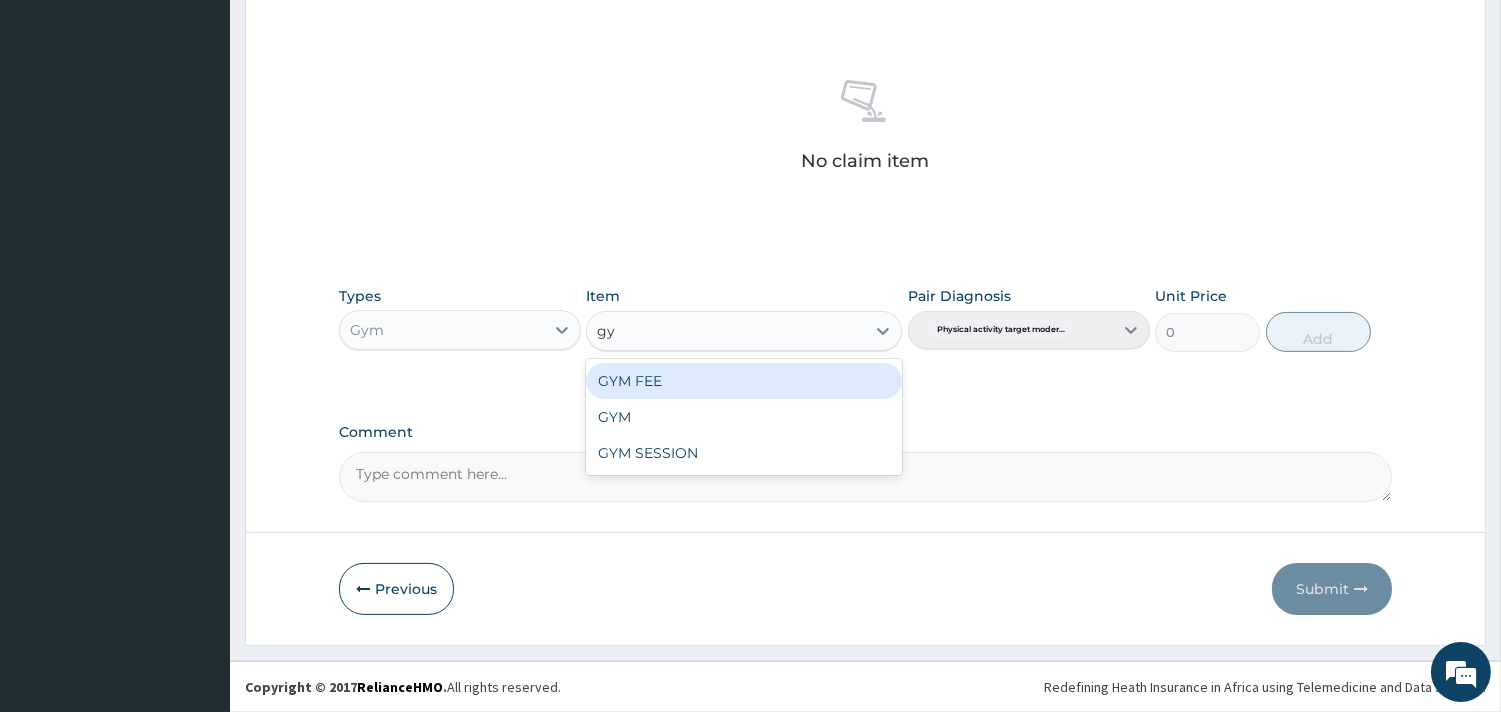 click on "GYM FEE" at bounding box center (744, 381) 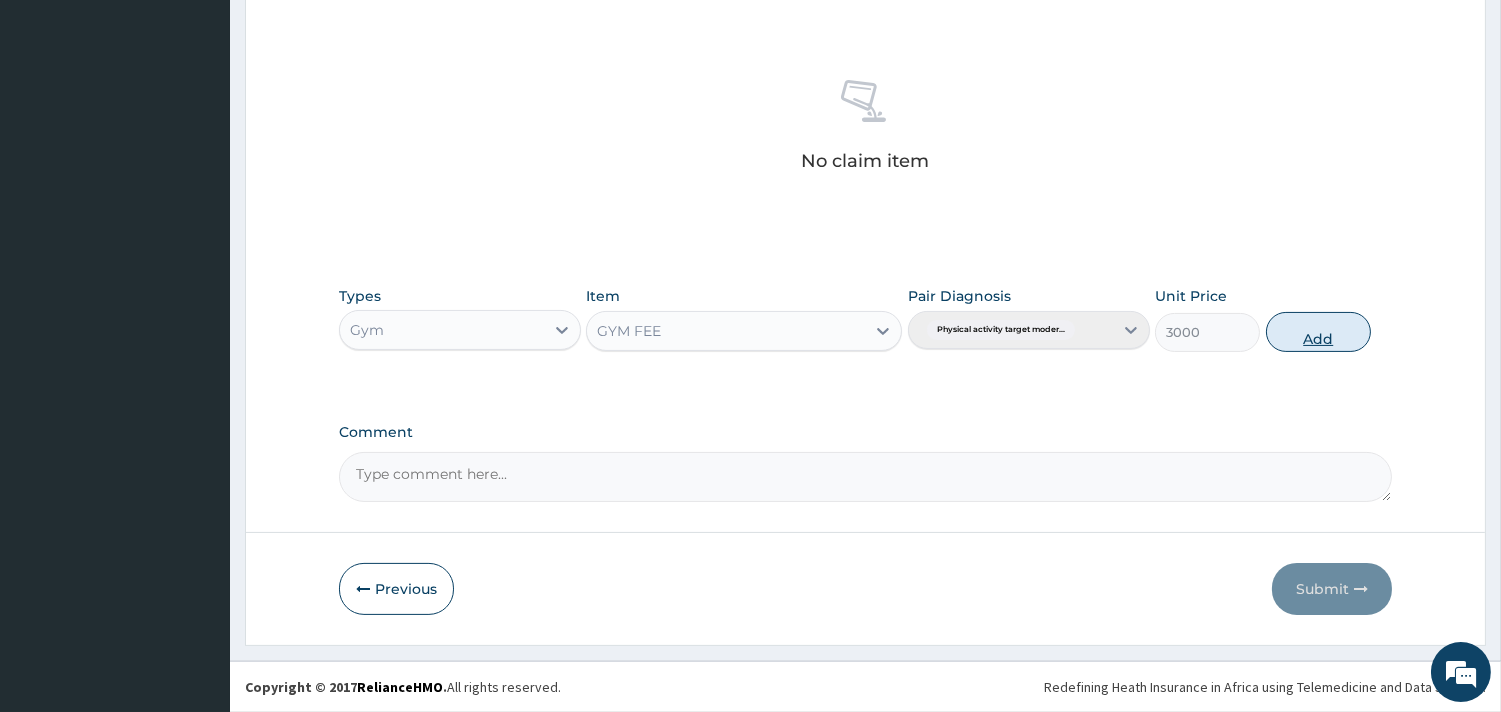 click on "Add" at bounding box center [1318, 332] 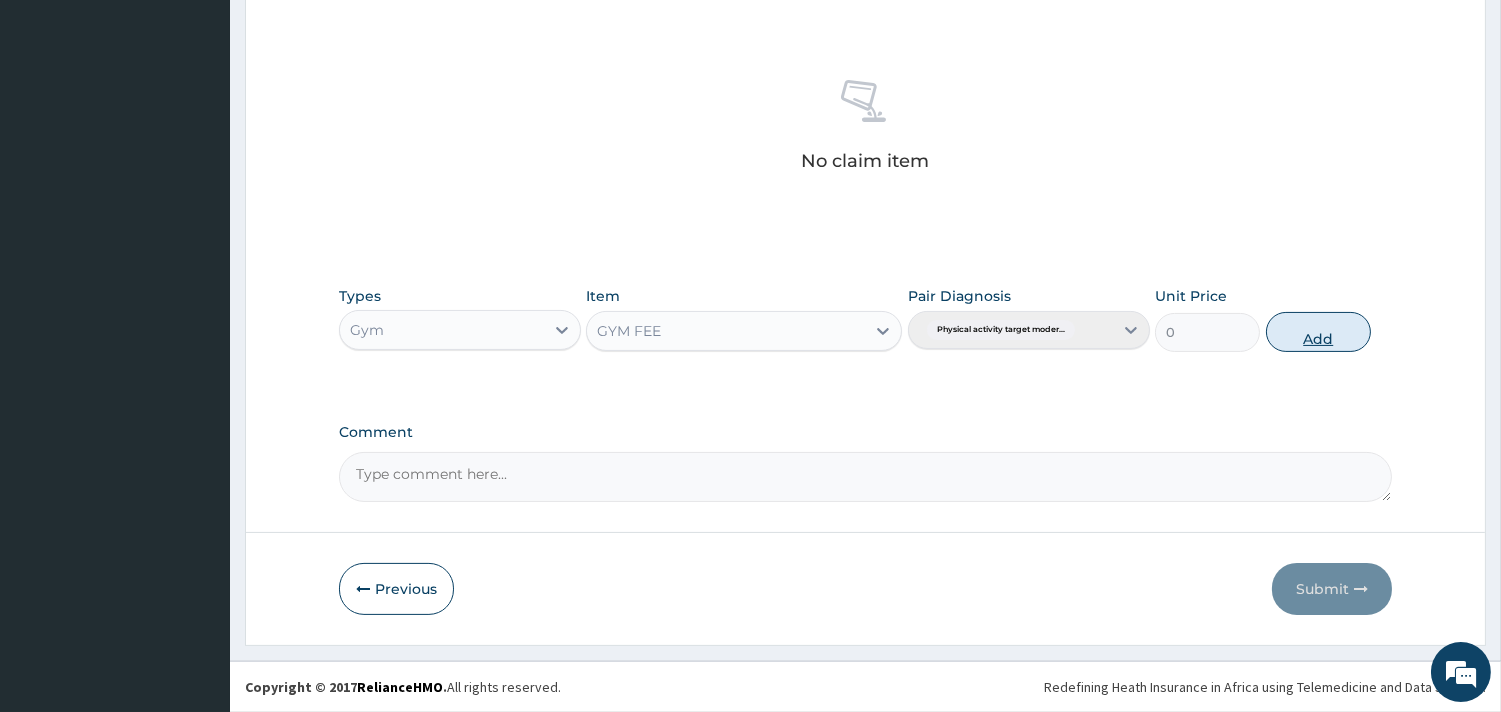 scroll, scrollTop: 633, scrollLeft: 0, axis: vertical 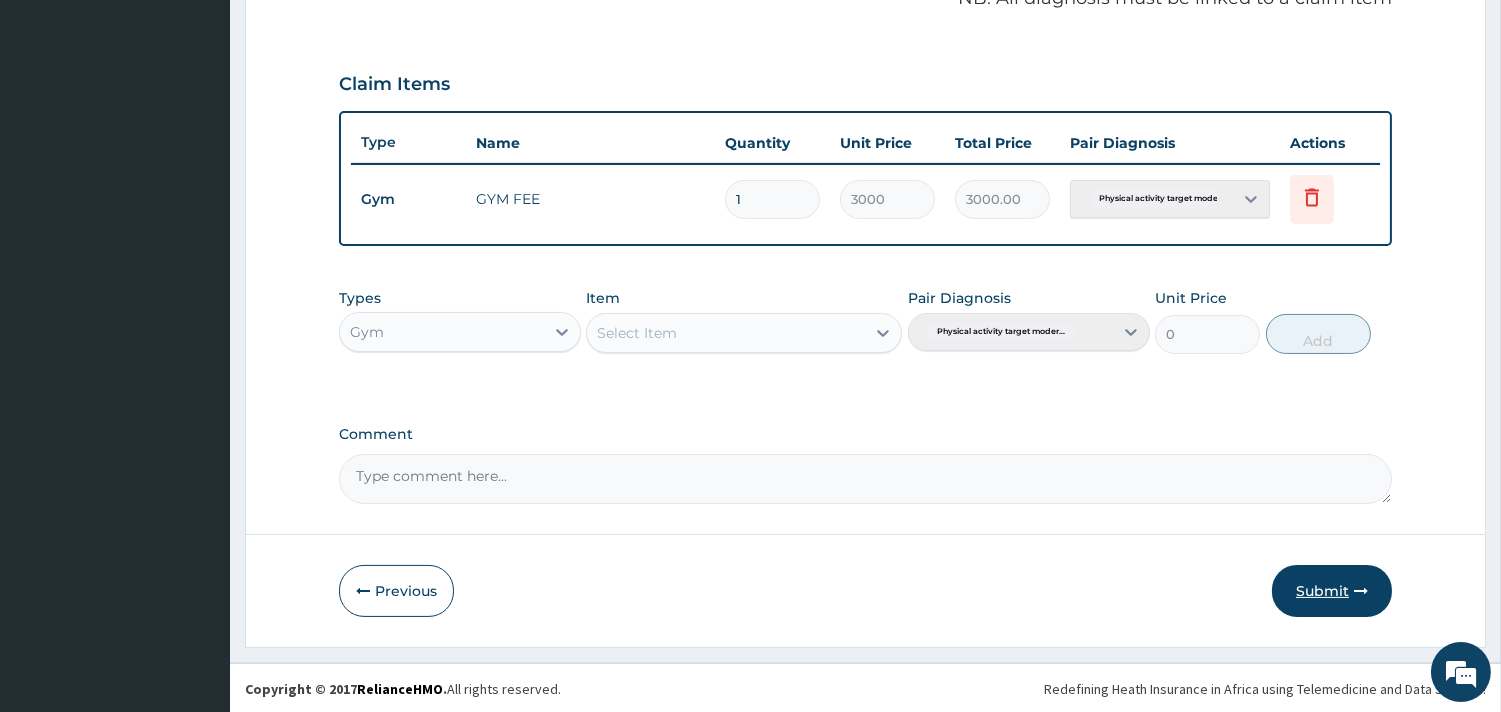 click at bounding box center (1361, 591) 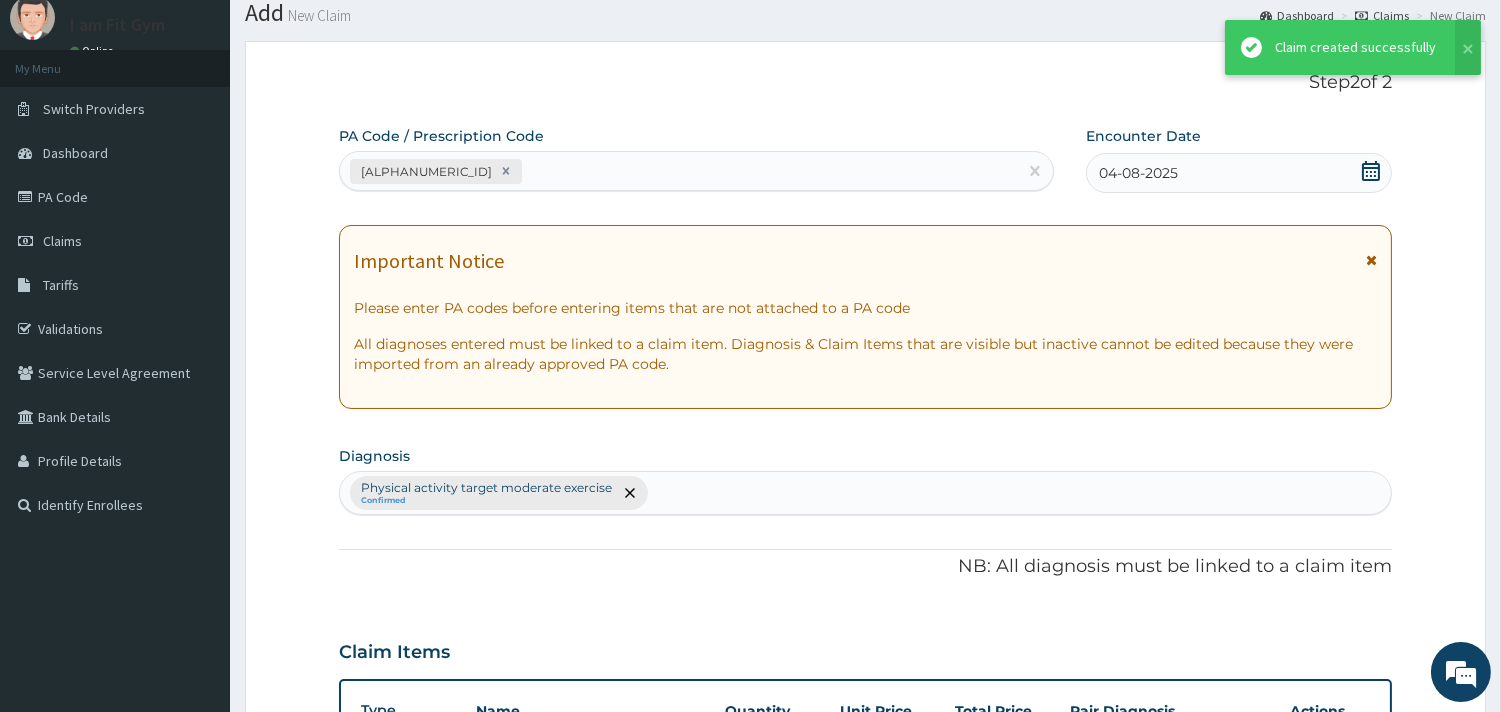 scroll, scrollTop: 633, scrollLeft: 0, axis: vertical 